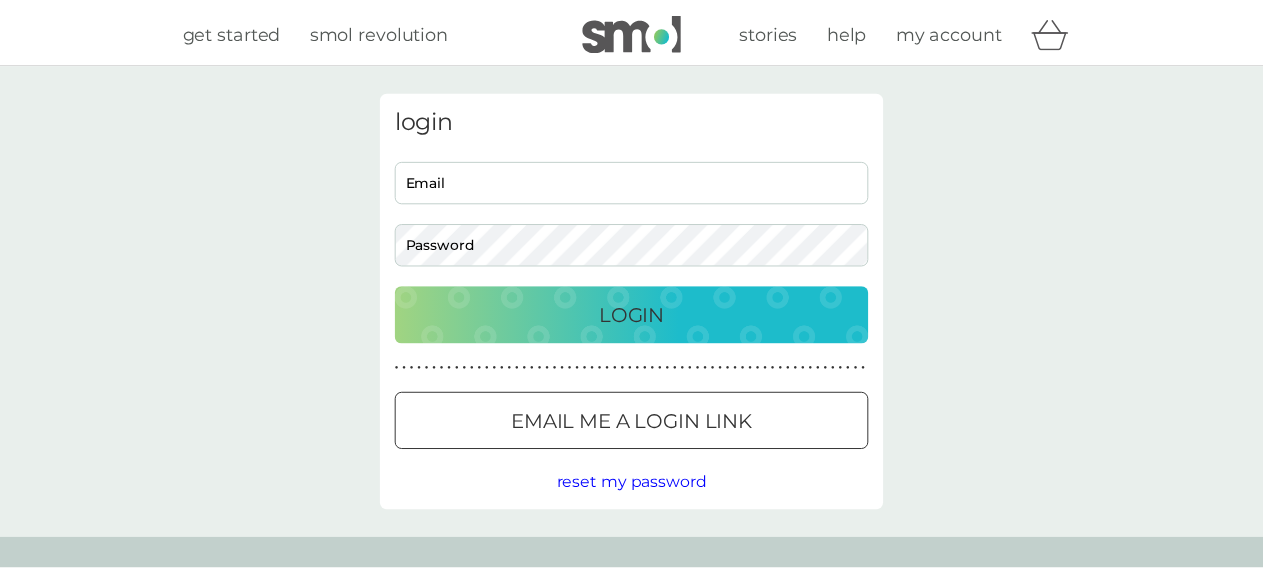 scroll, scrollTop: 0, scrollLeft: 0, axis: both 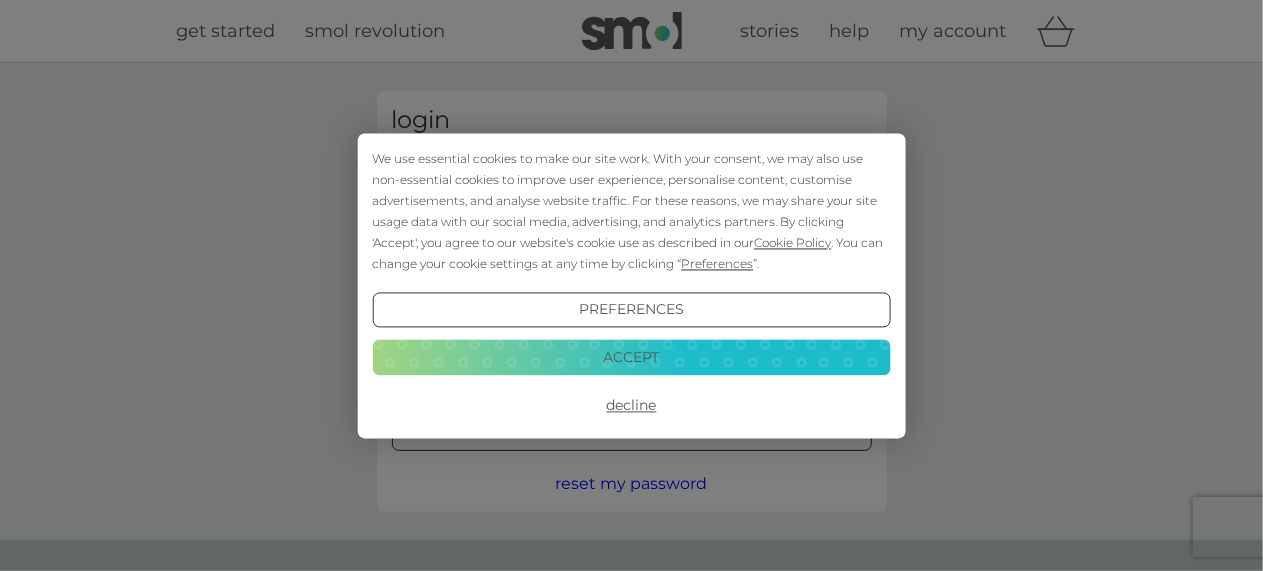 click on "Decline" at bounding box center (631, 406) 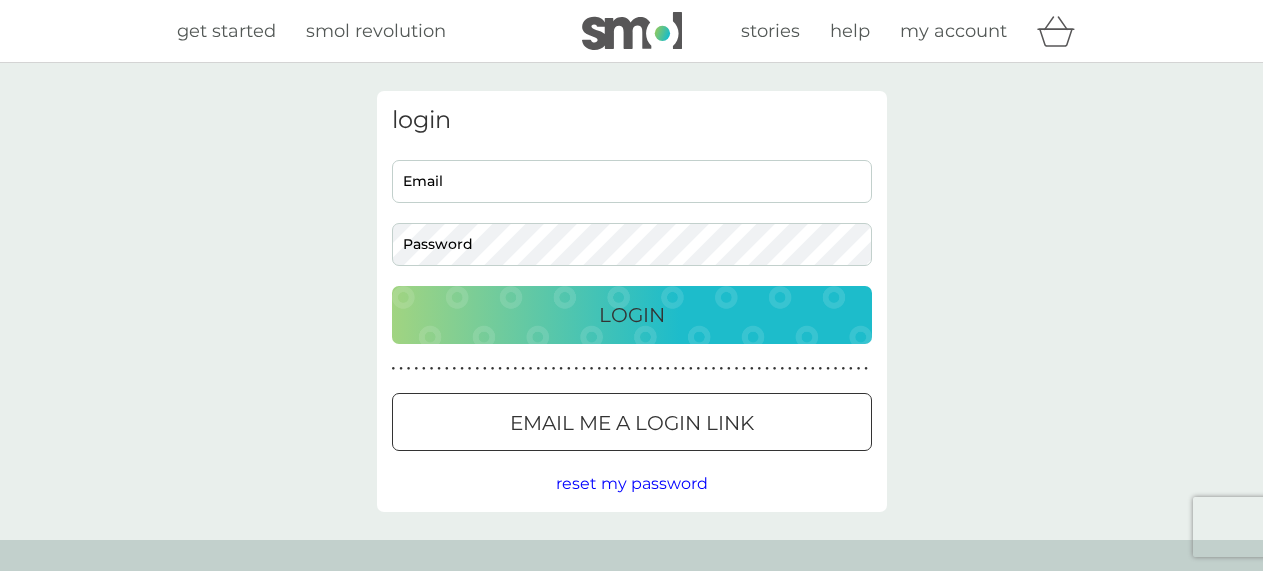 scroll, scrollTop: 0, scrollLeft: 0, axis: both 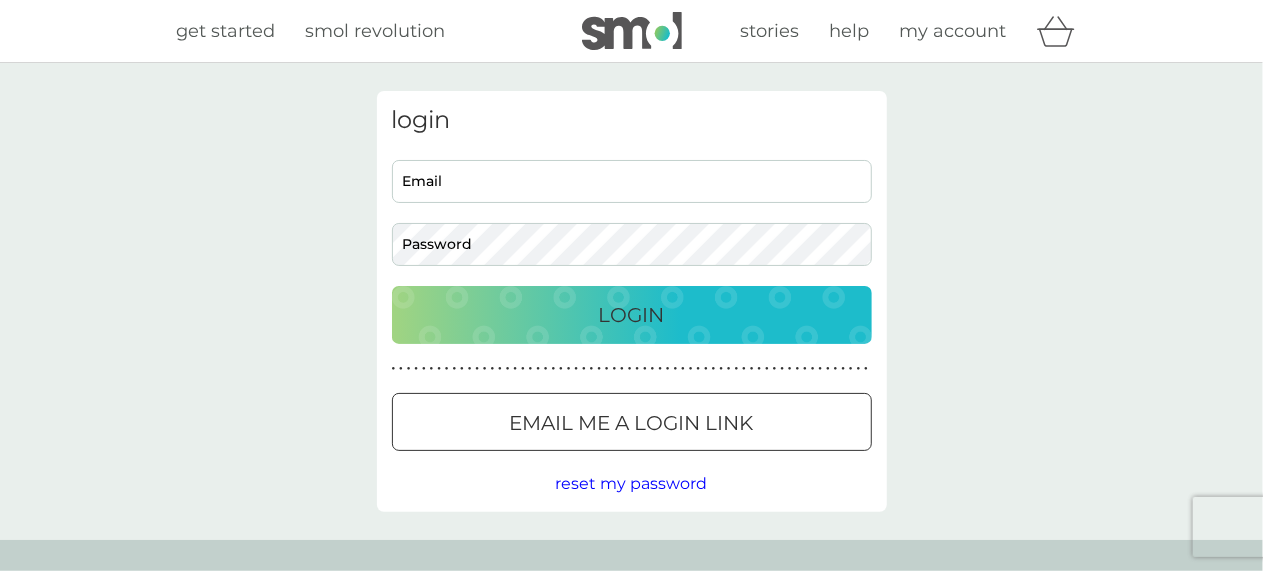 click on "Email" at bounding box center (632, 181) 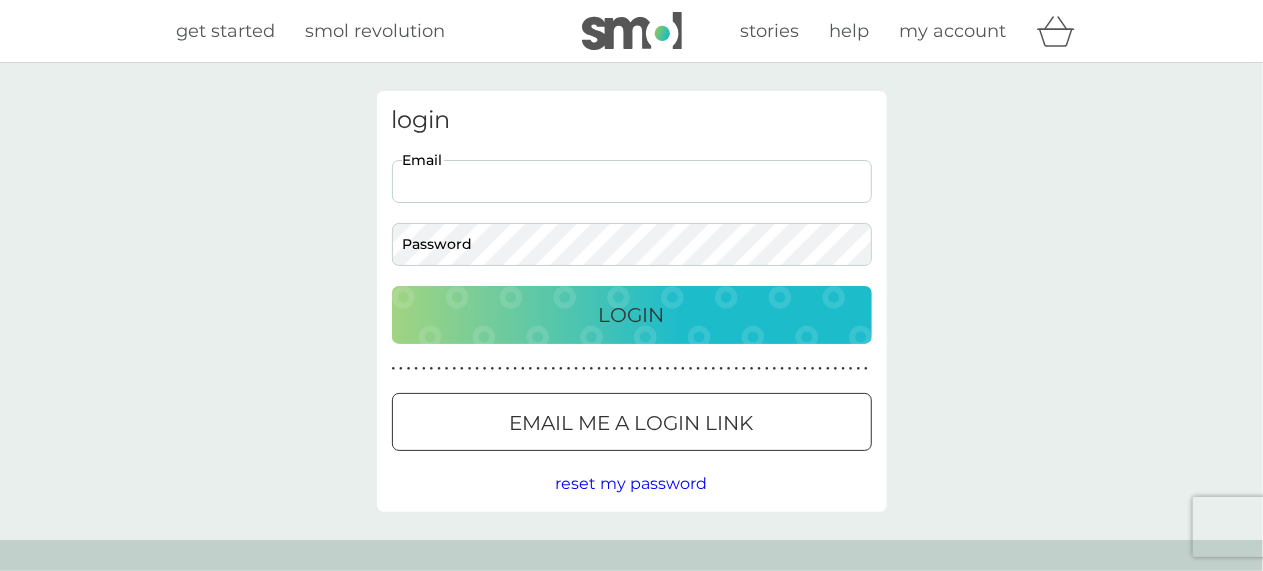 type on "[EMAIL]" 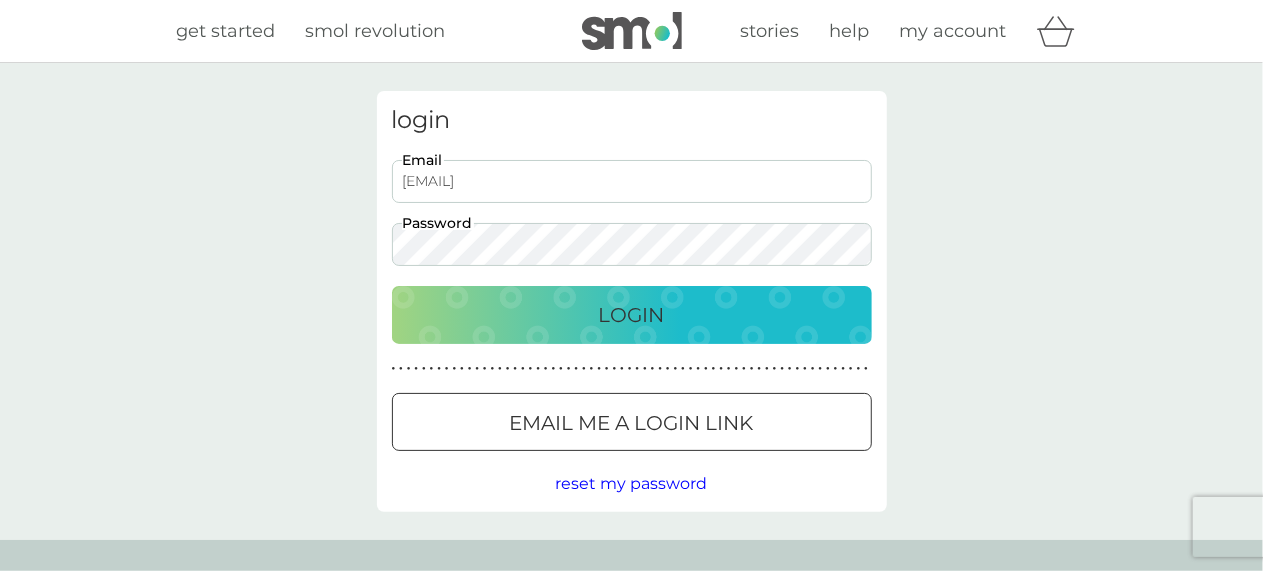 click on "Login" at bounding box center [632, 315] 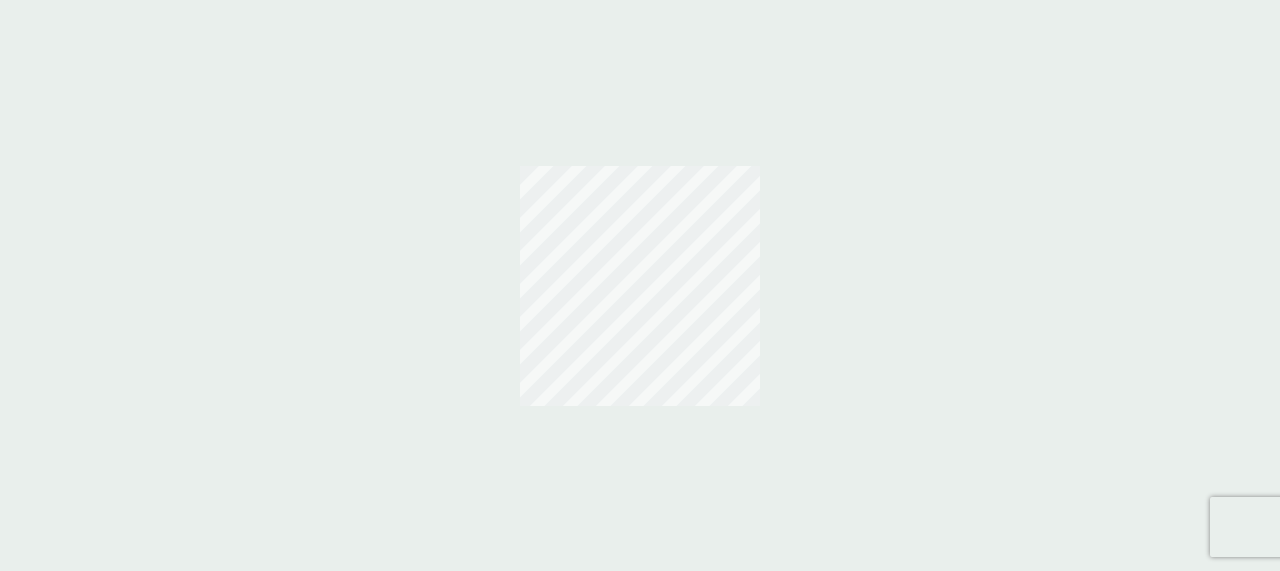 scroll, scrollTop: 0, scrollLeft: 0, axis: both 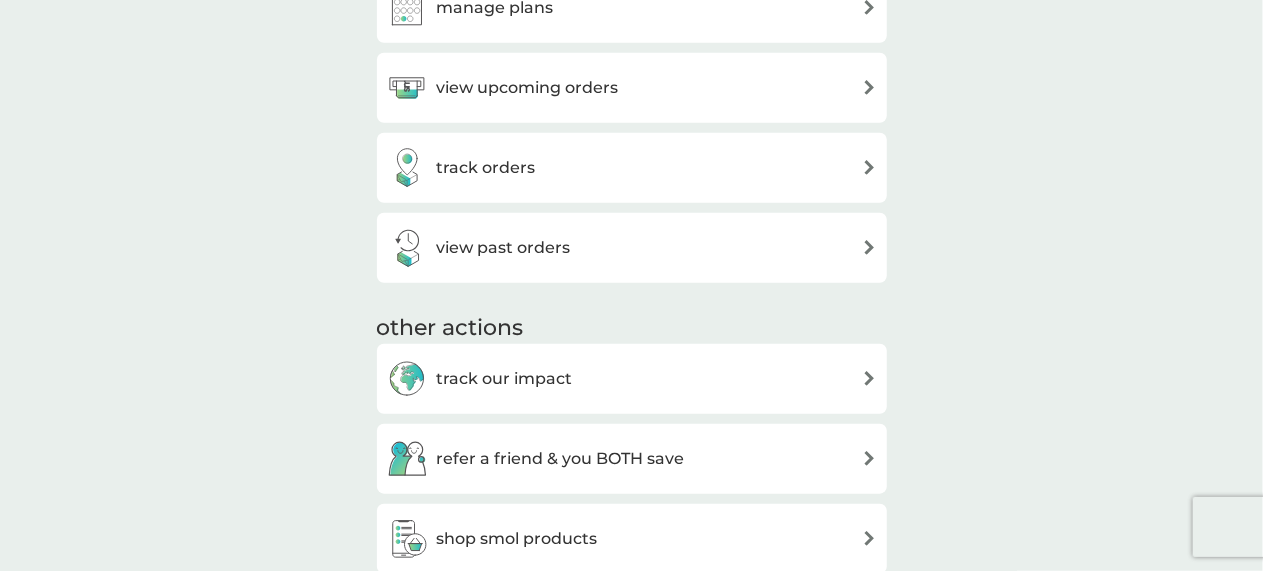 click on "view upcoming orders" at bounding box center (632, 88) 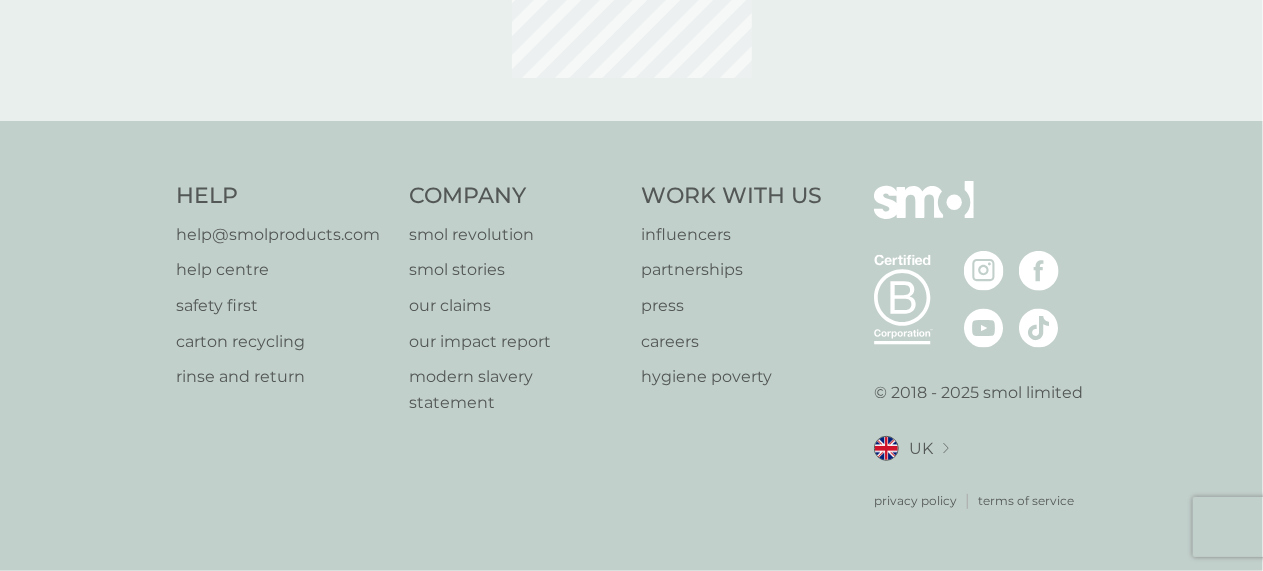 scroll, scrollTop: 0, scrollLeft: 0, axis: both 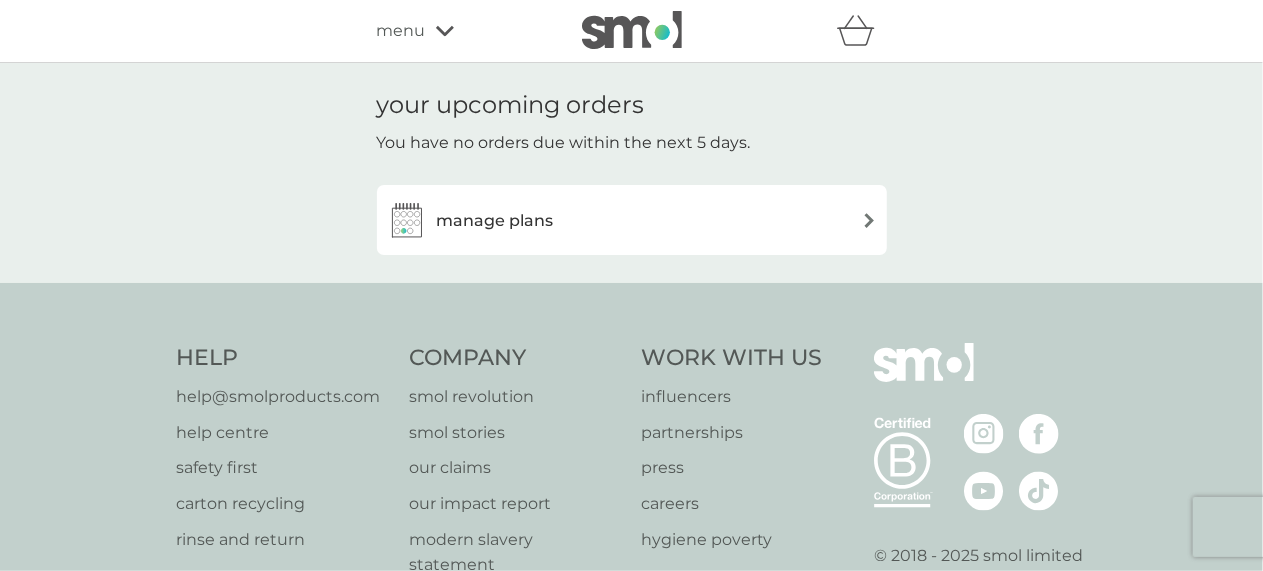 click on "manage plans" at bounding box center (632, 220) 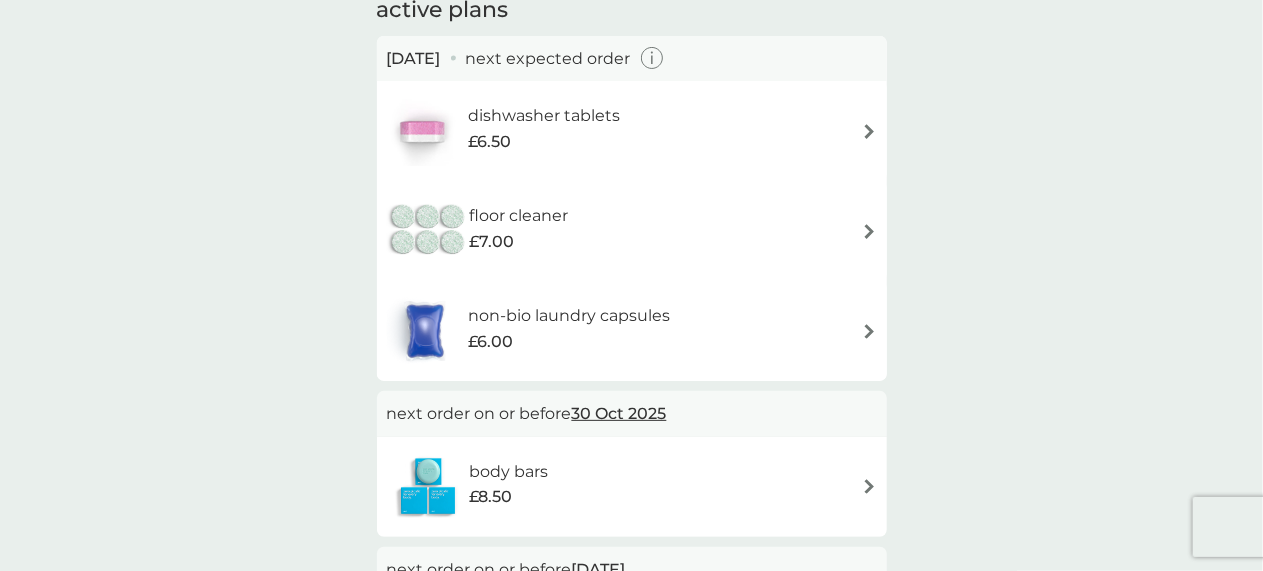 scroll, scrollTop: 179, scrollLeft: 0, axis: vertical 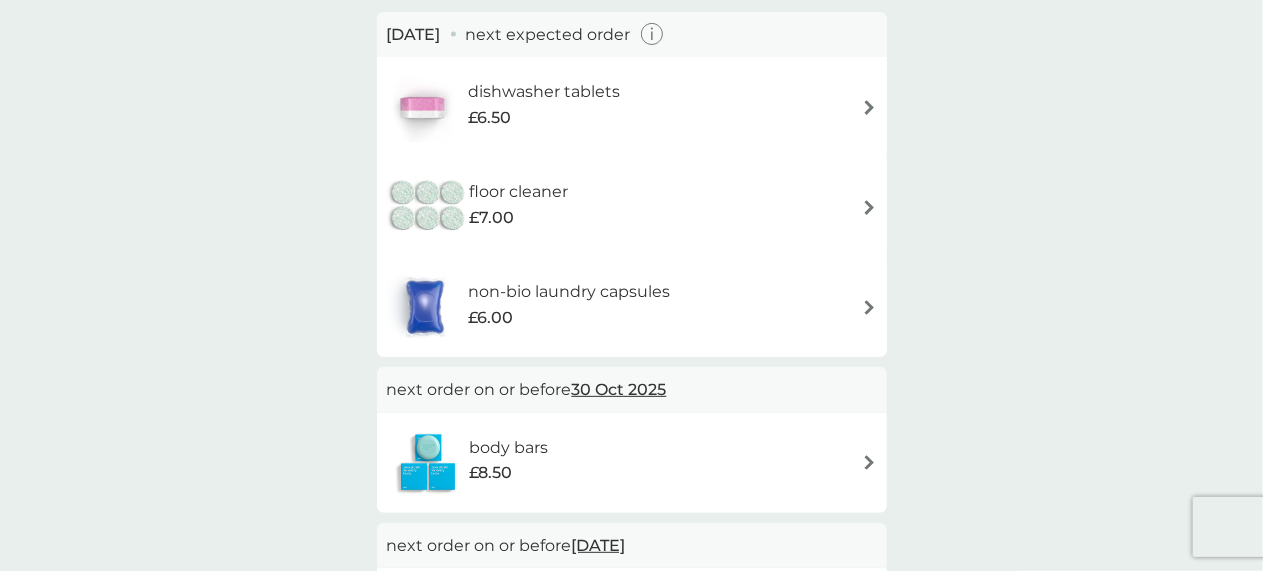 click on "dishwasher tablets £6.50" at bounding box center [632, 107] 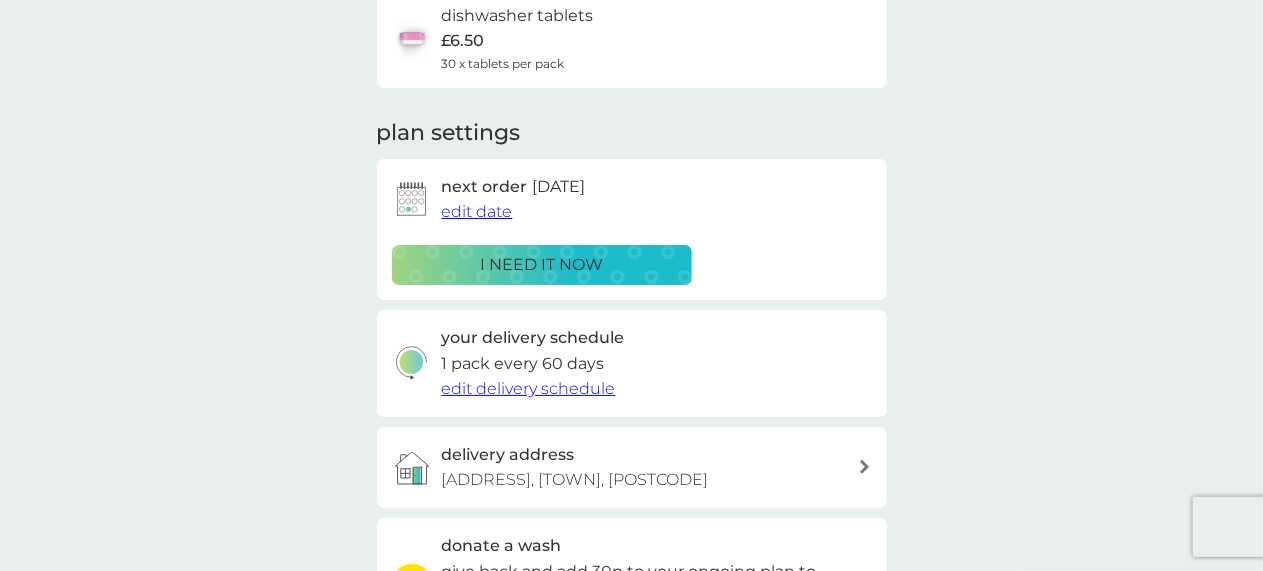 scroll, scrollTop: 0, scrollLeft: 0, axis: both 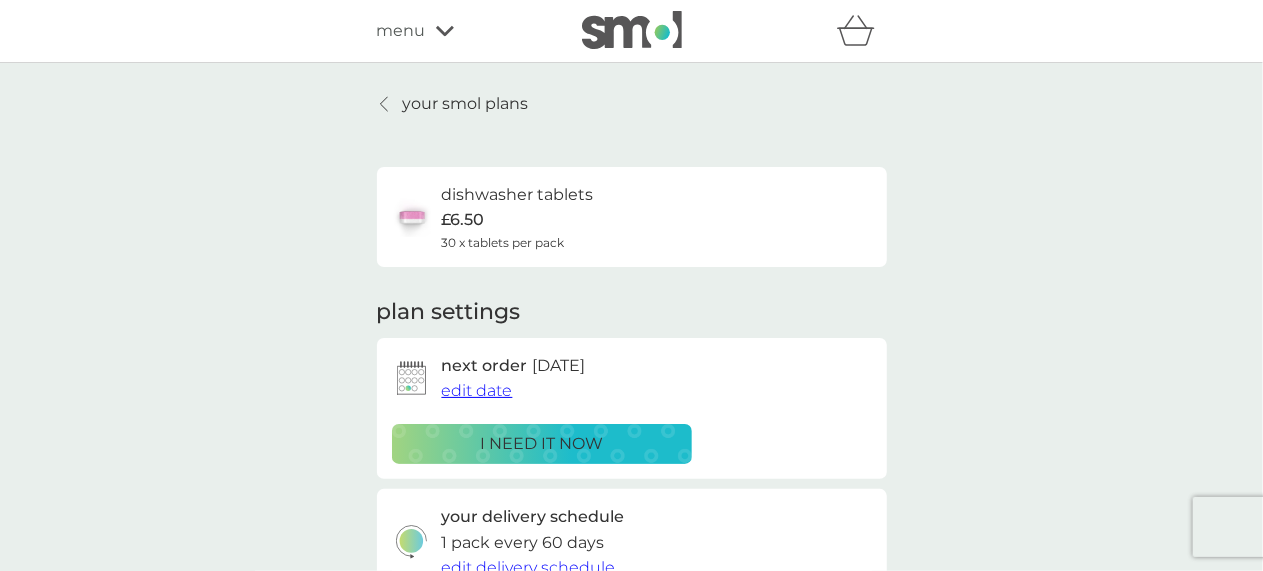 click on "edit date" at bounding box center (477, 390) 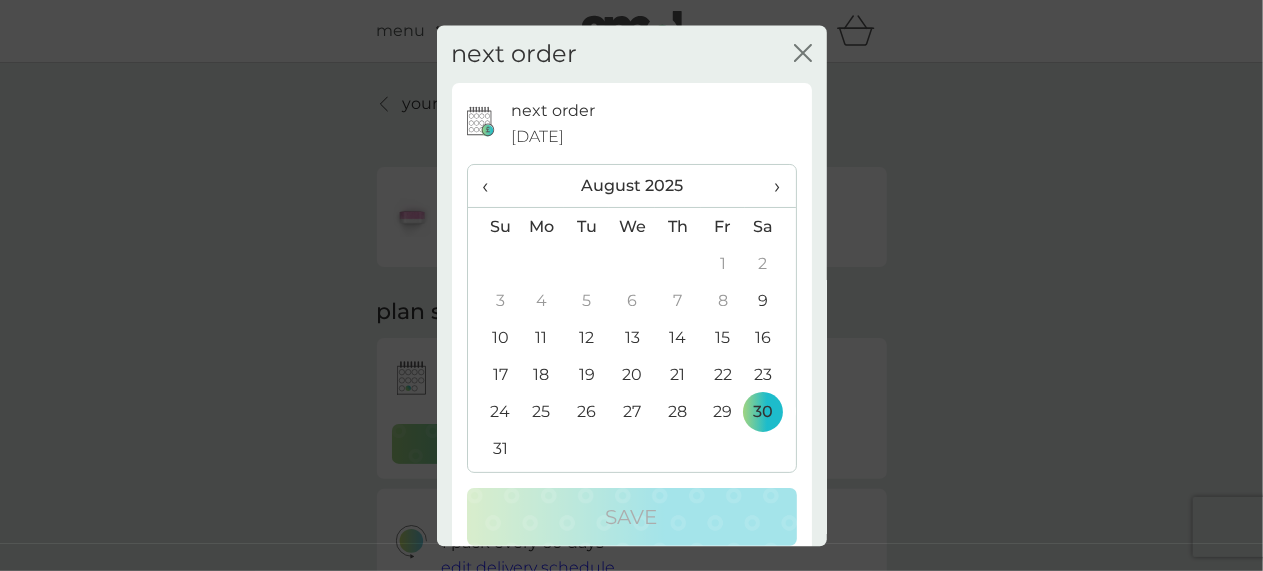 click on "›" at bounding box center (770, 187) 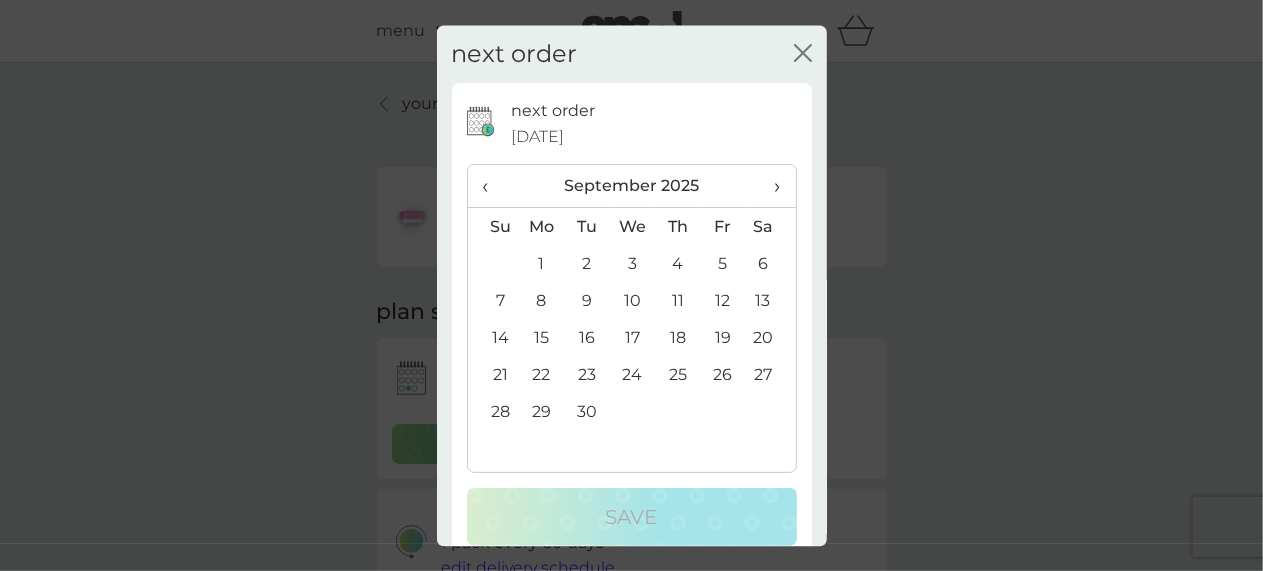 click 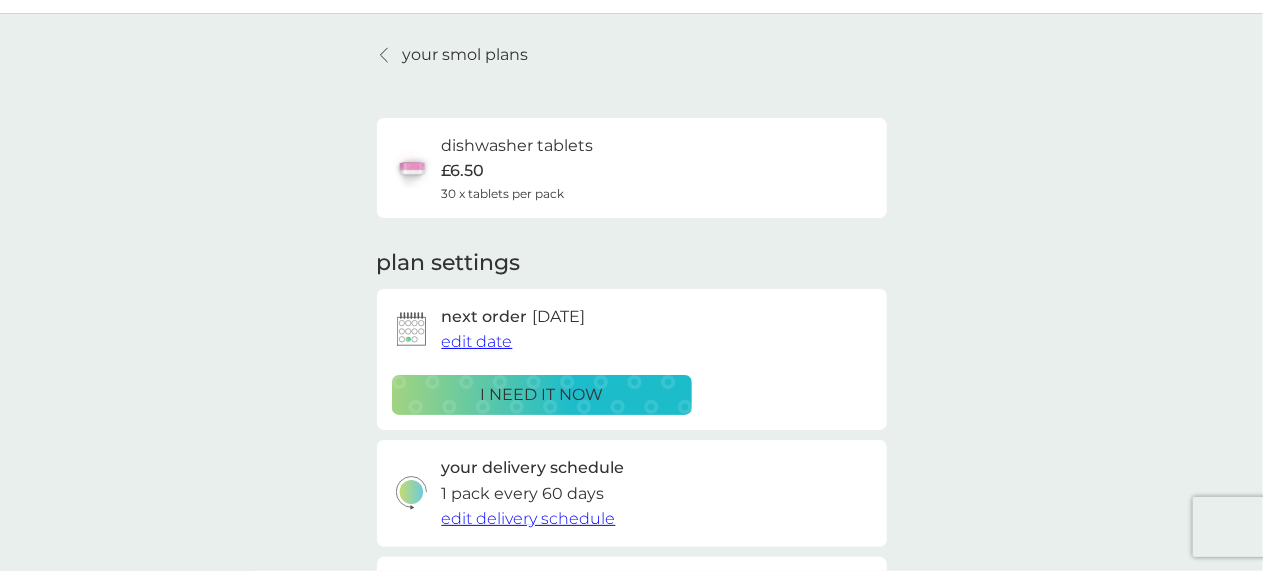 scroll, scrollTop: 30, scrollLeft: 0, axis: vertical 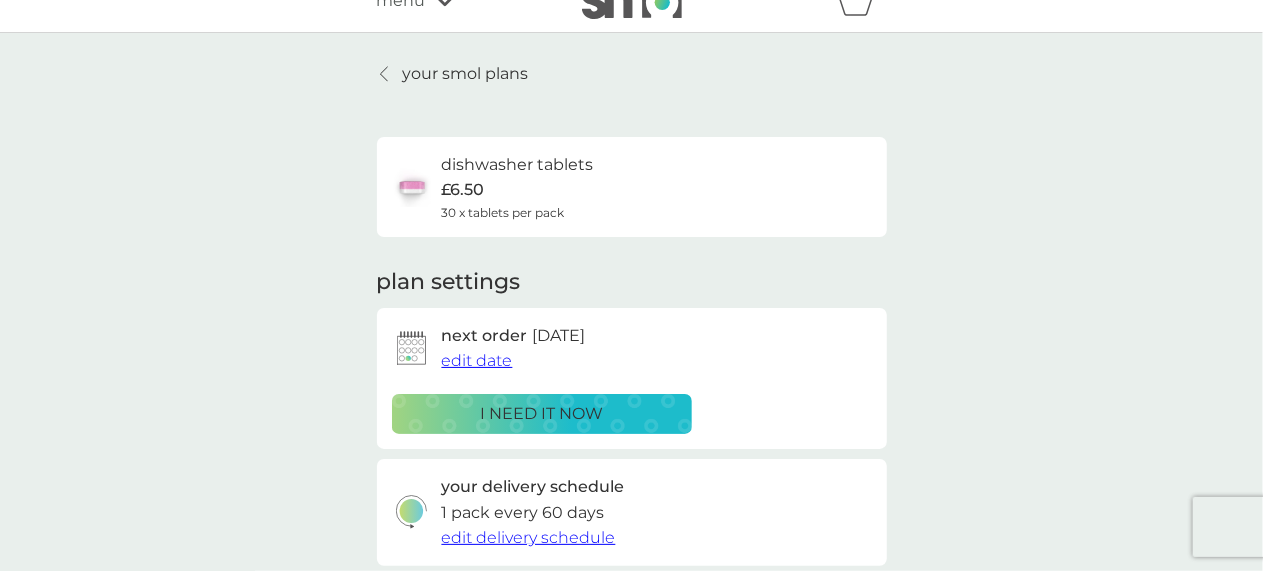 click on "your smol plans" at bounding box center [466, 74] 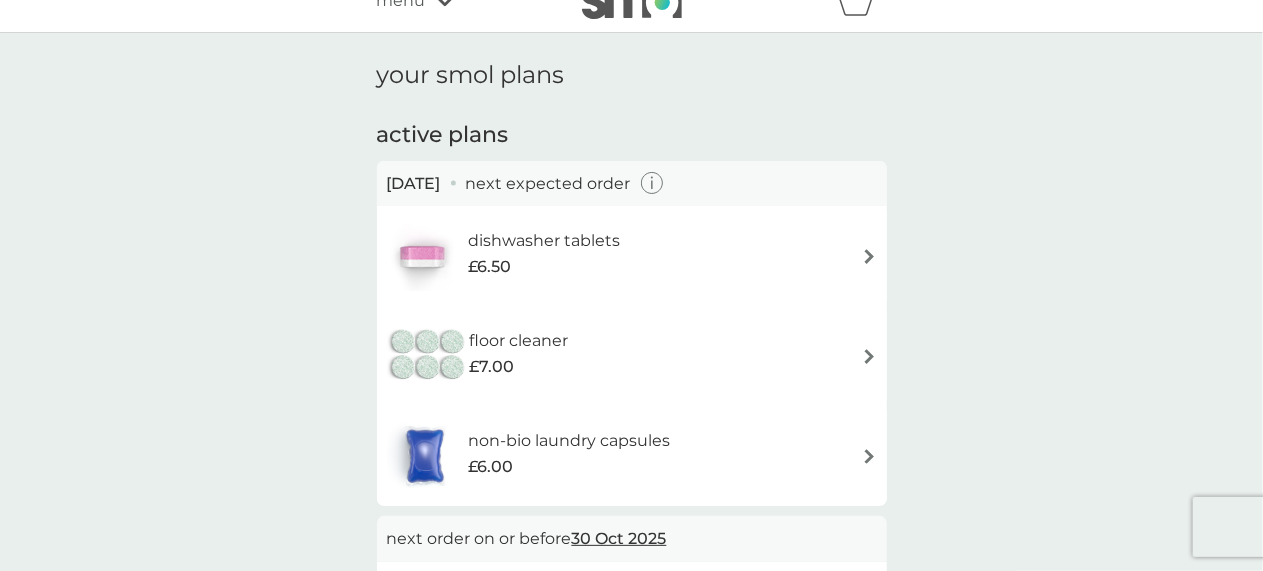 scroll, scrollTop: 0, scrollLeft: 0, axis: both 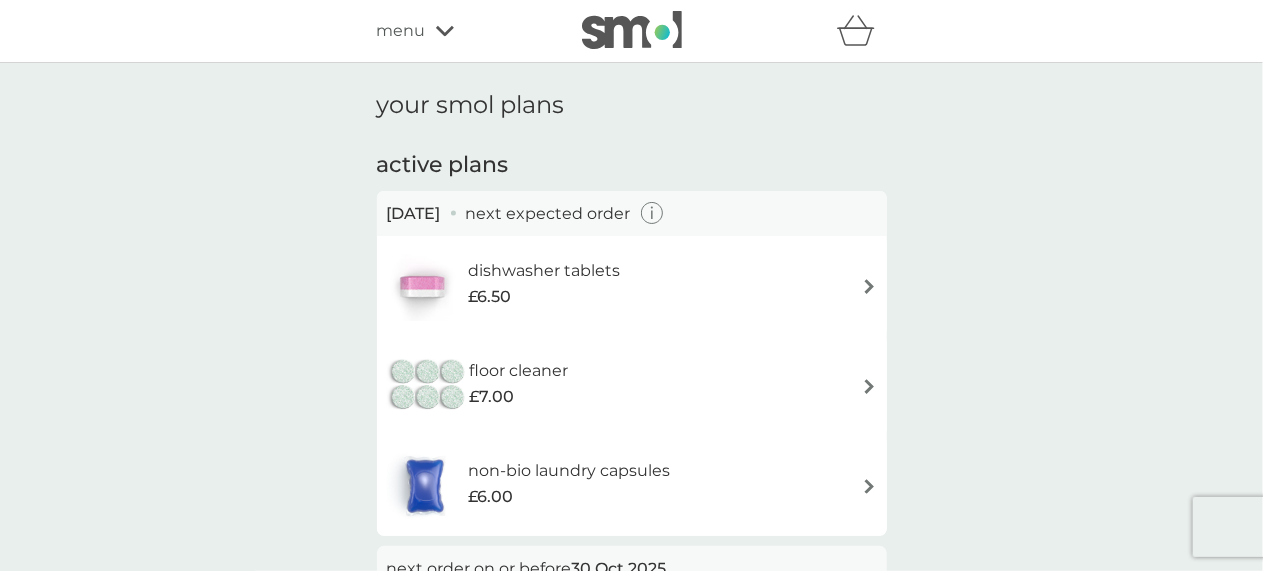 click on "floor cleaner £7.00" at bounding box center (632, 386) 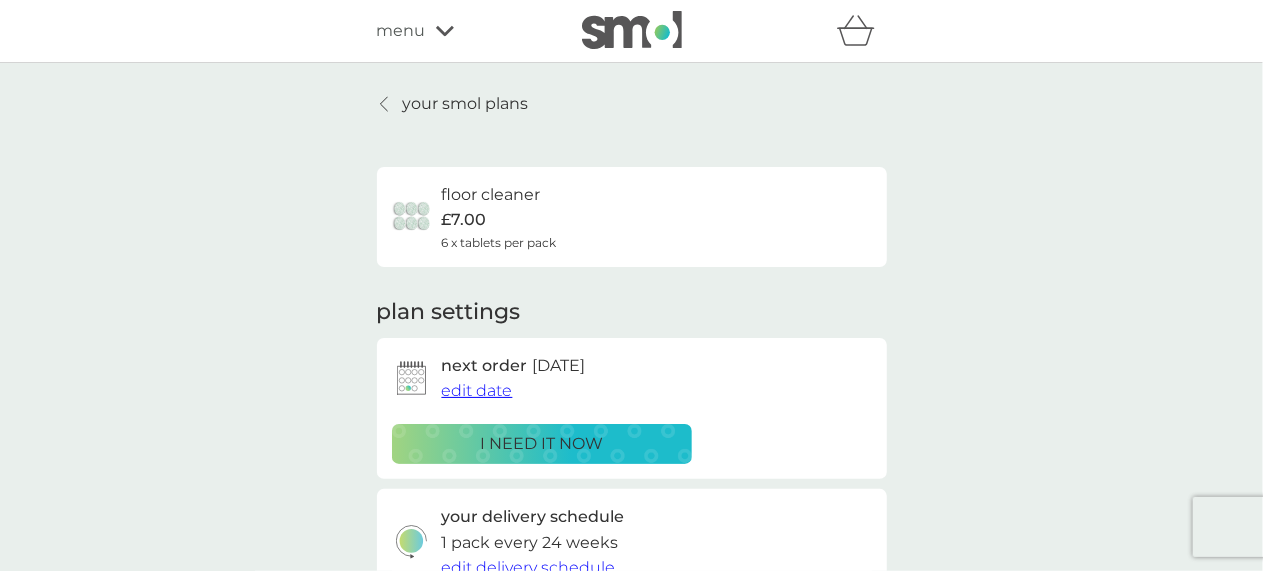 click on "edit date" at bounding box center (477, 390) 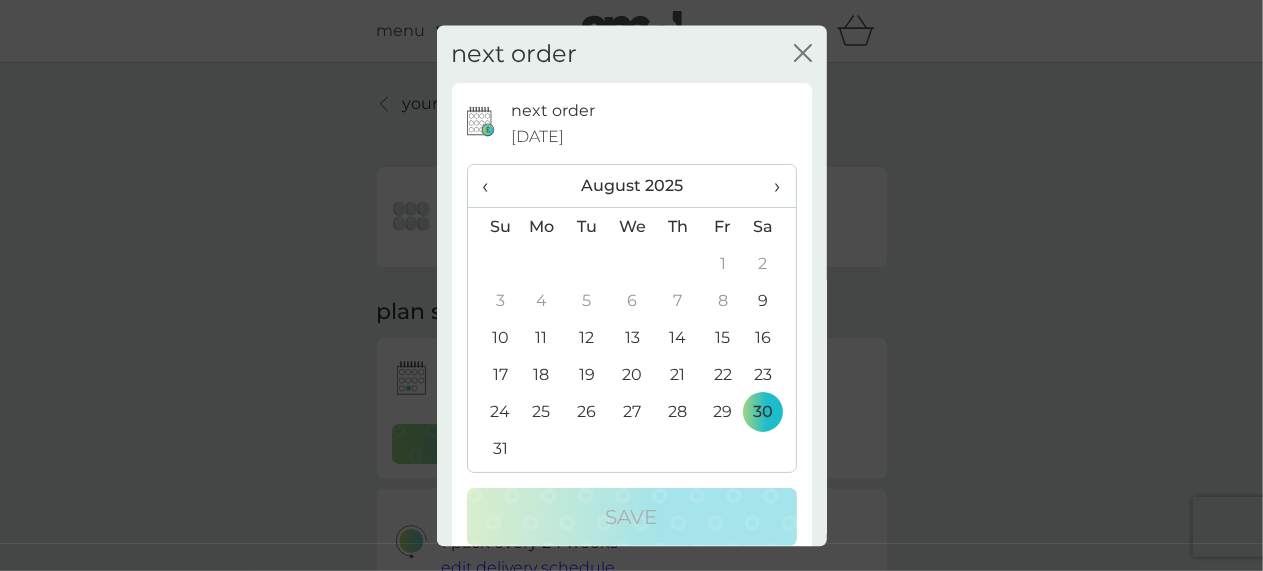 click on "›" at bounding box center [770, 187] 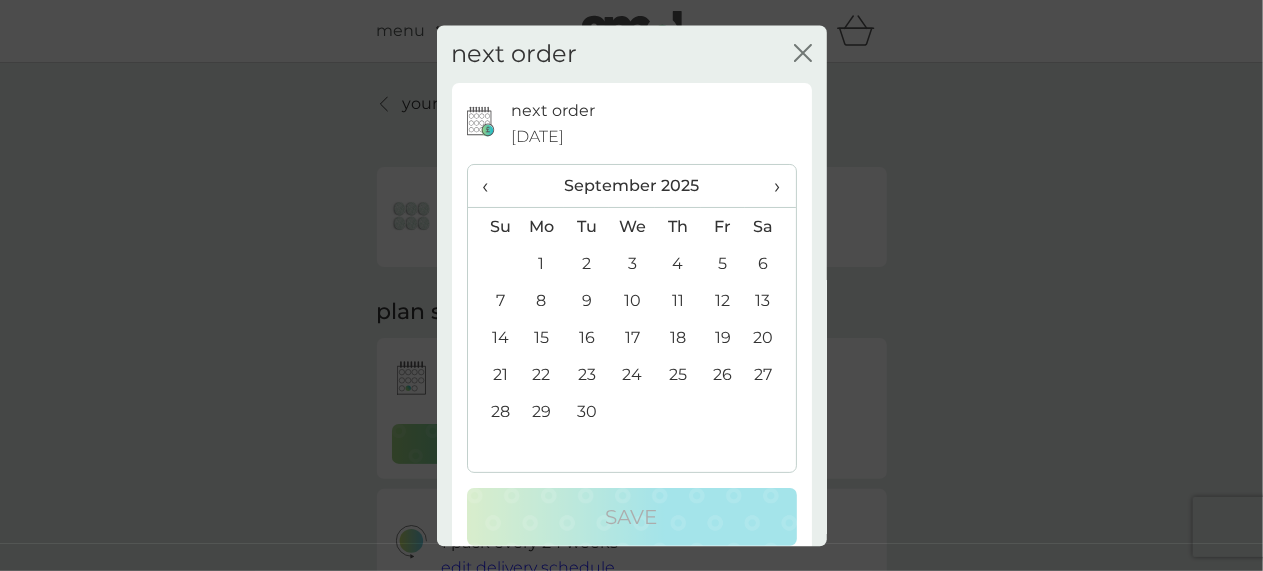 click on "›" at bounding box center [770, 187] 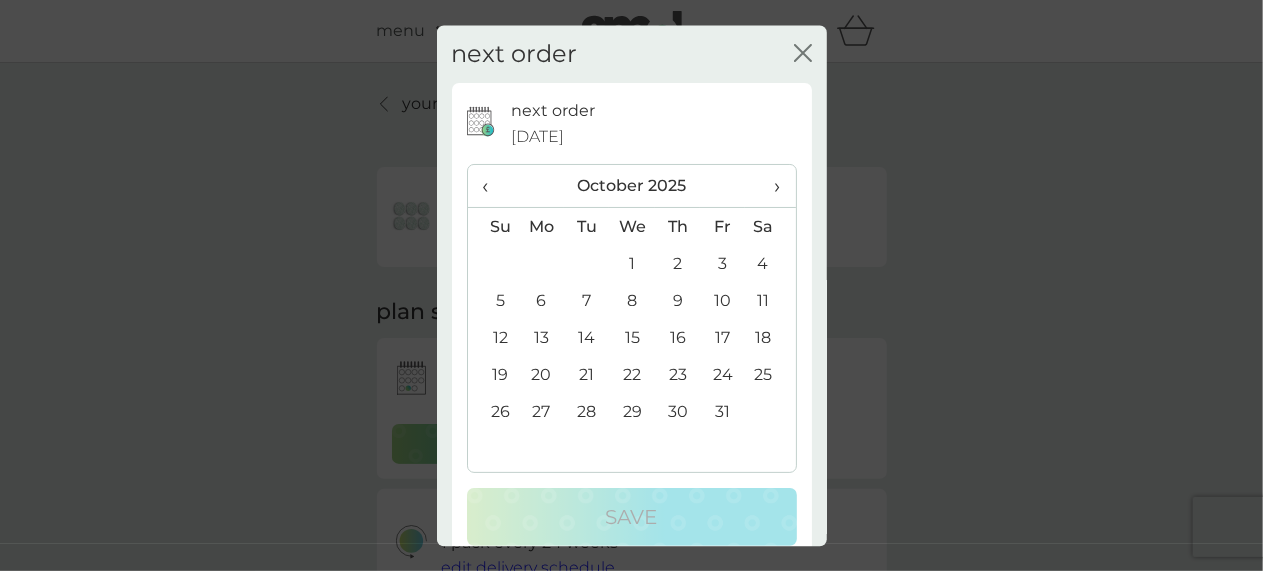 click on "31" at bounding box center (722, 412) 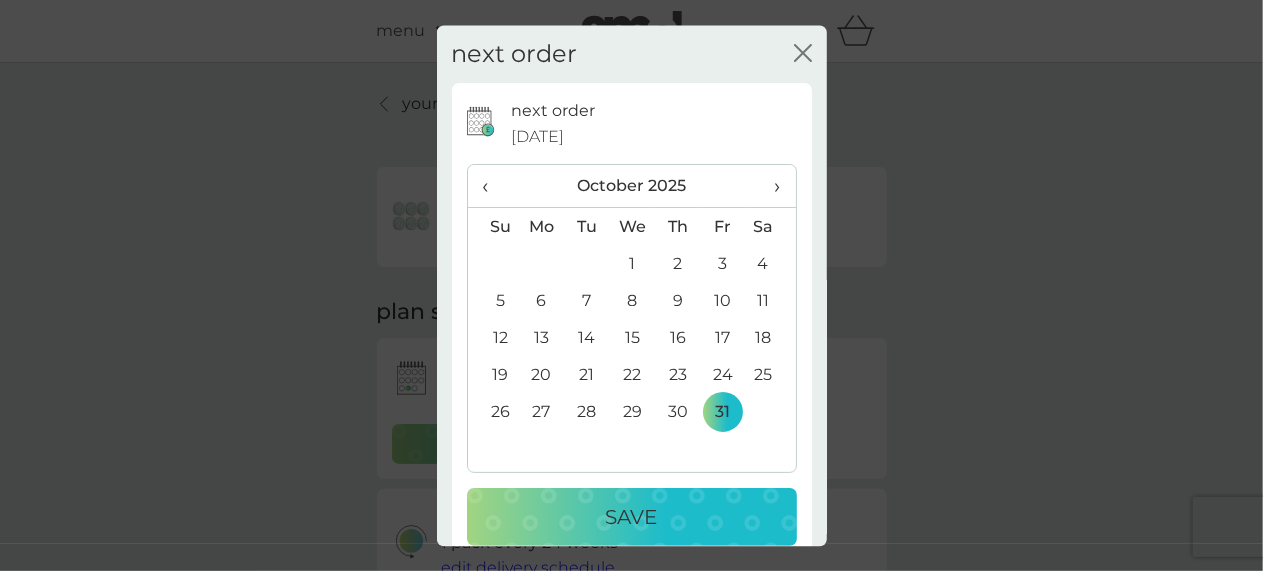 click on "Save" at bounding box center [632, 518] 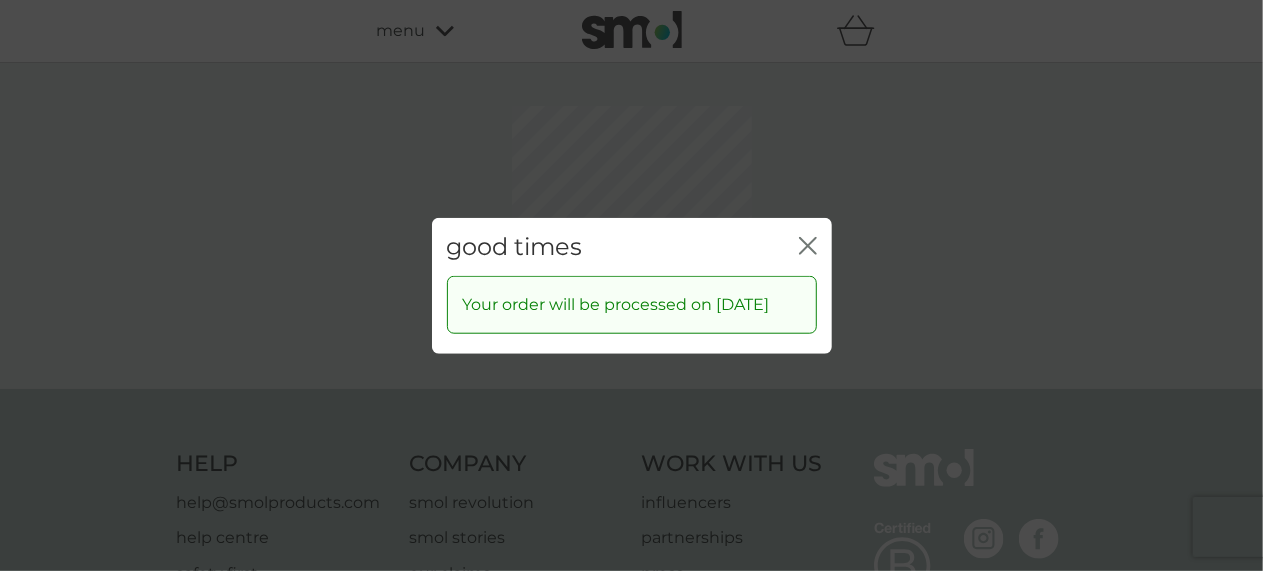 click on "close" 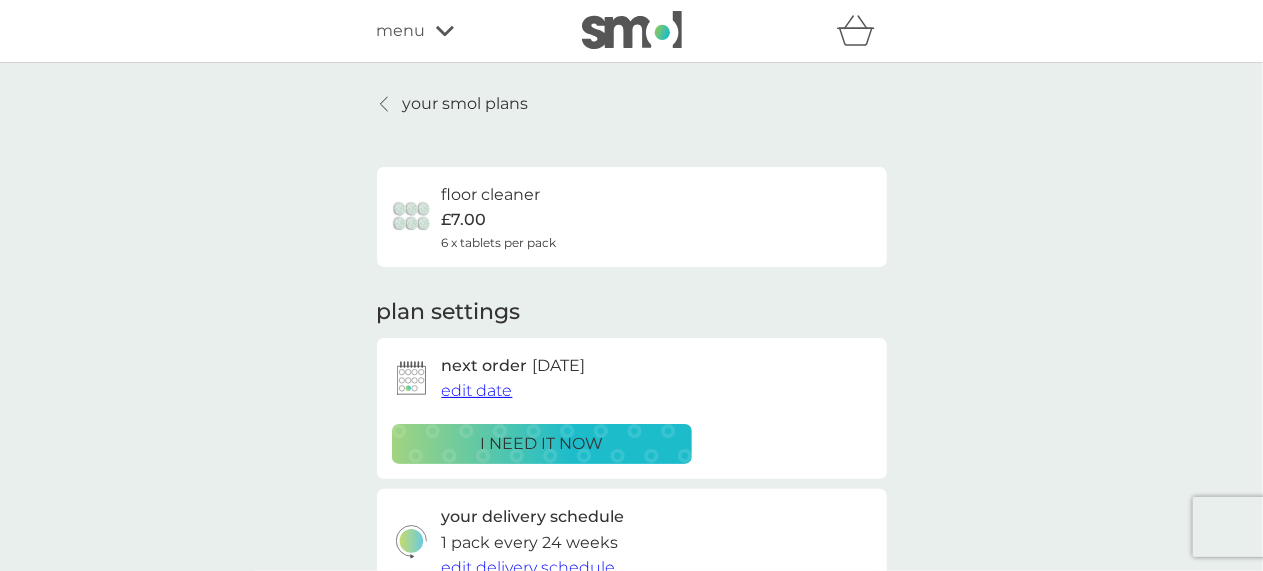 click on "your smol plans" at bounding box center [466, 104] 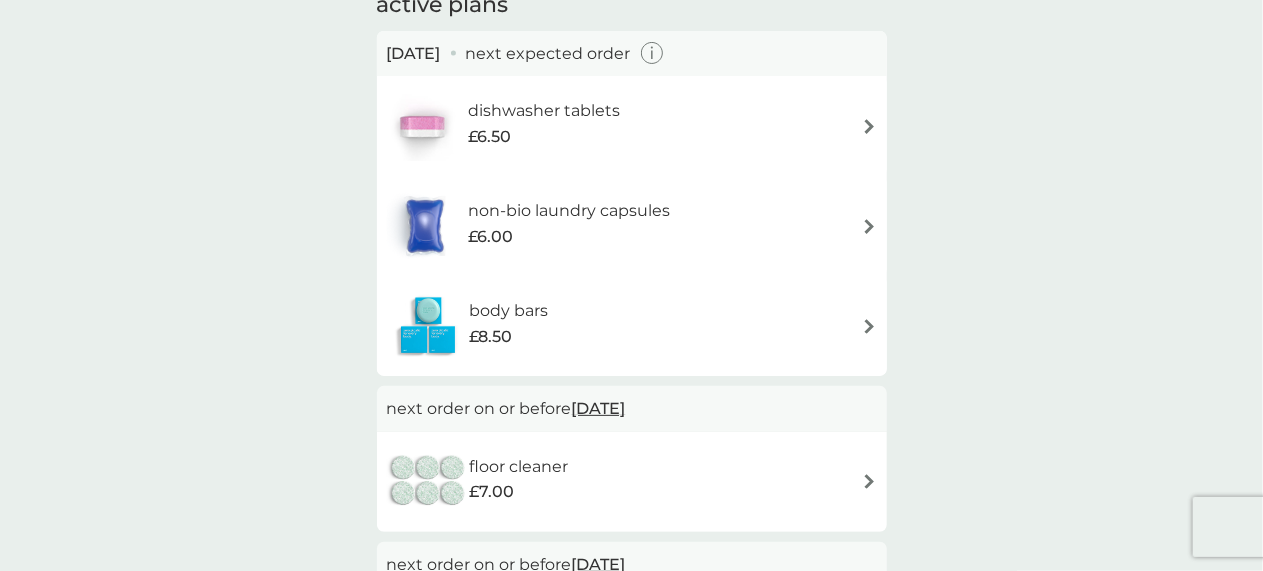 scroll, scrollTop: 158, scrollLeft: 0, axis: vertical 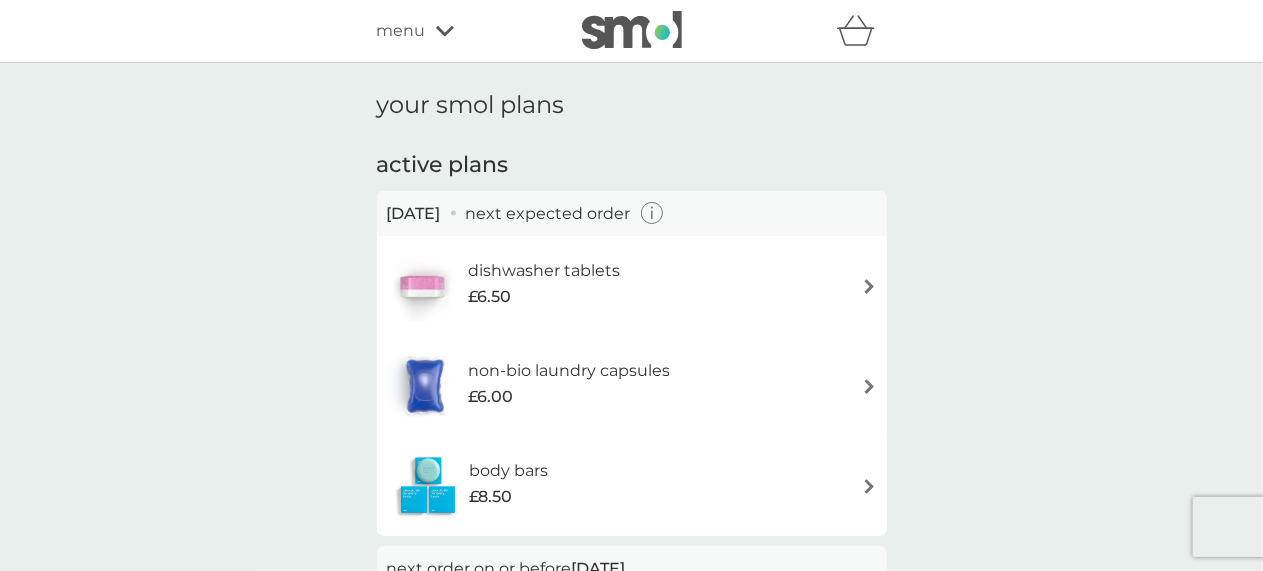 click at bounding box center (632, 30) 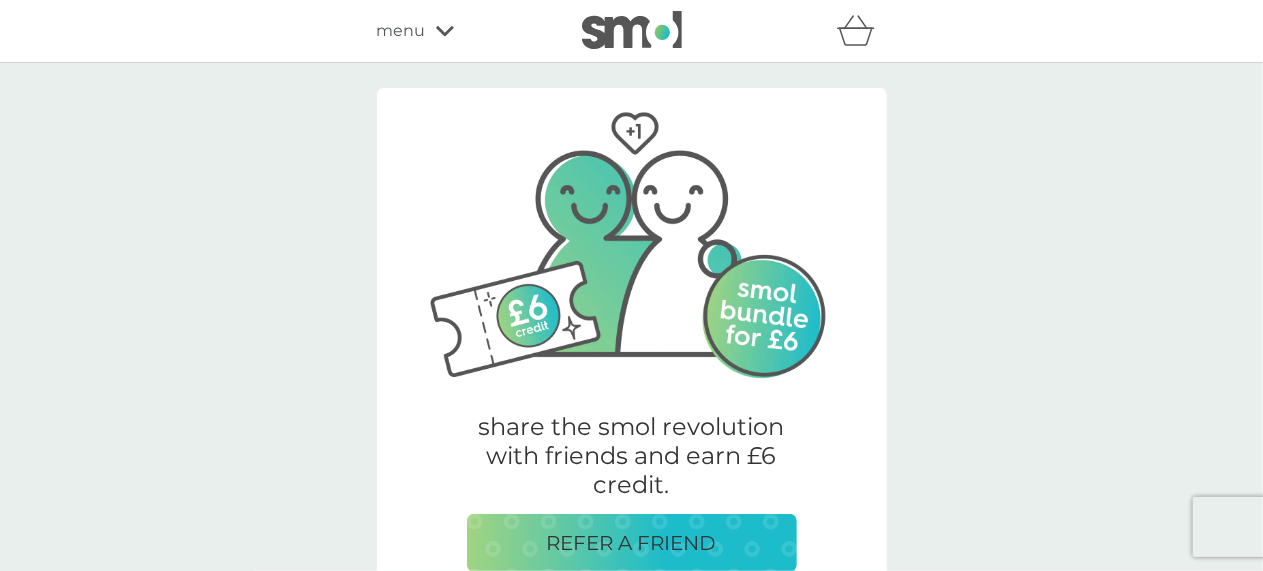click on "menu" at bounding box center [462, 31] 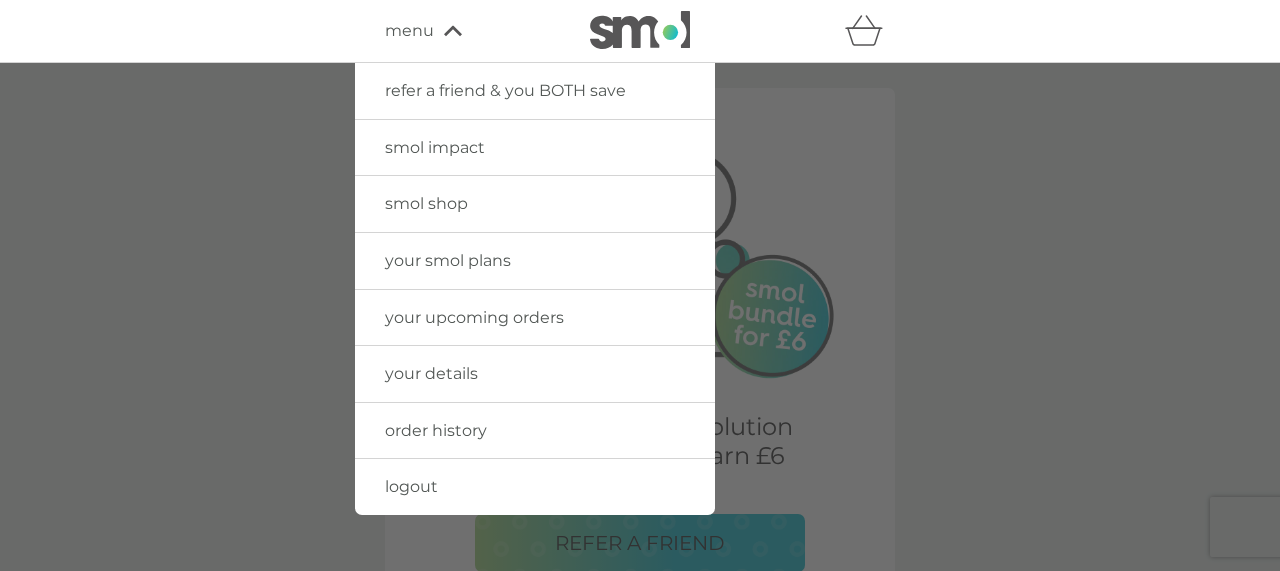 click on "logout" at bounding box center (411, 486) 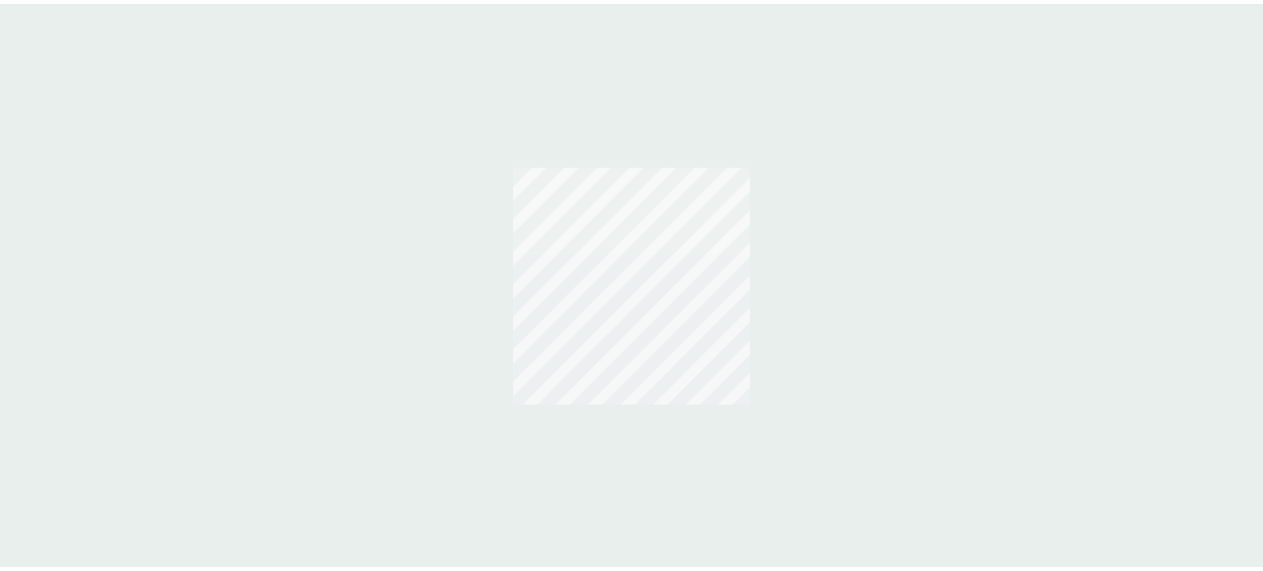 scroll, scrollTop: 0, scrollLeft: 0, axis: both 